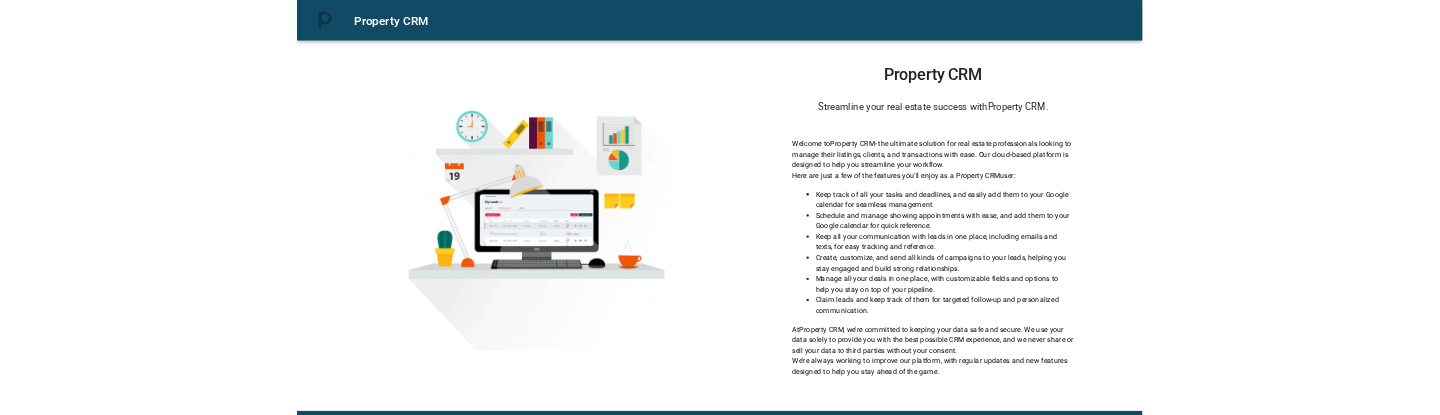 scroll, scrollTop: 0, scrollLeft: 0, axis: both 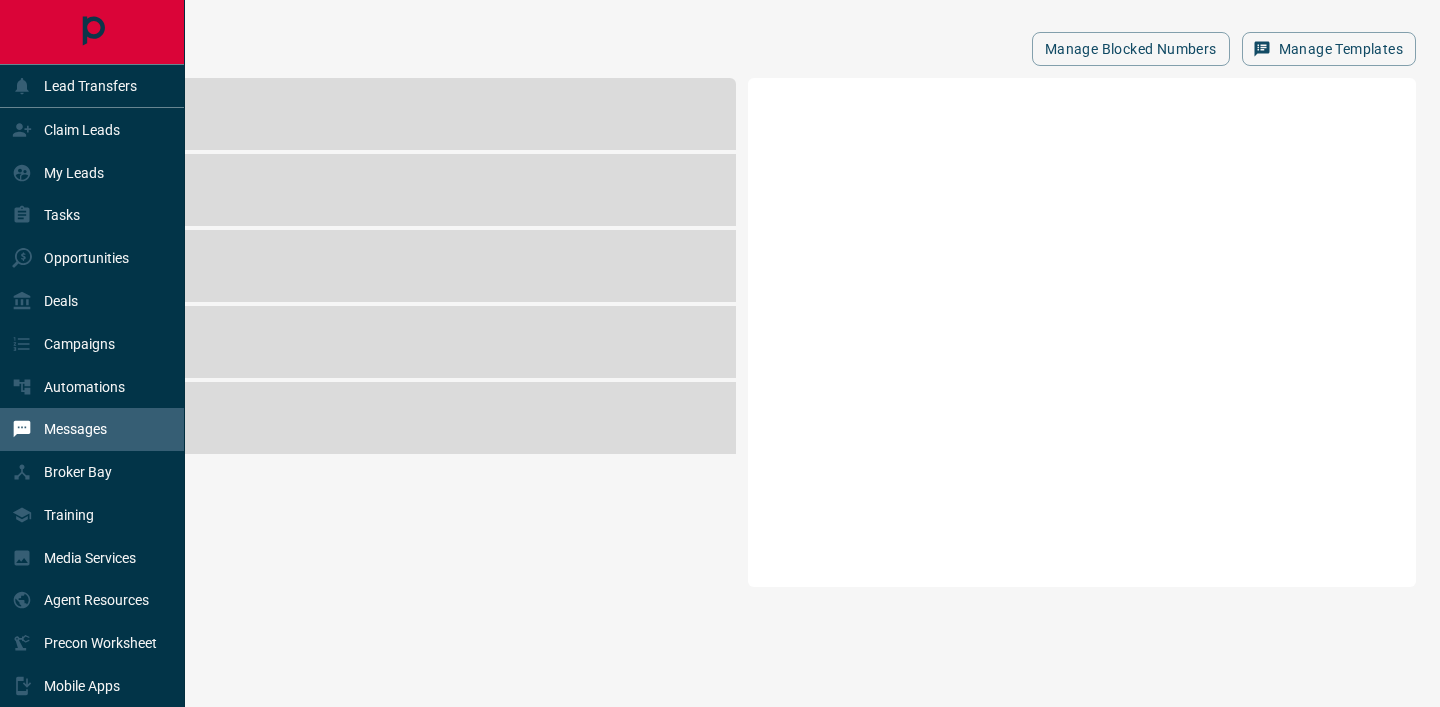 click 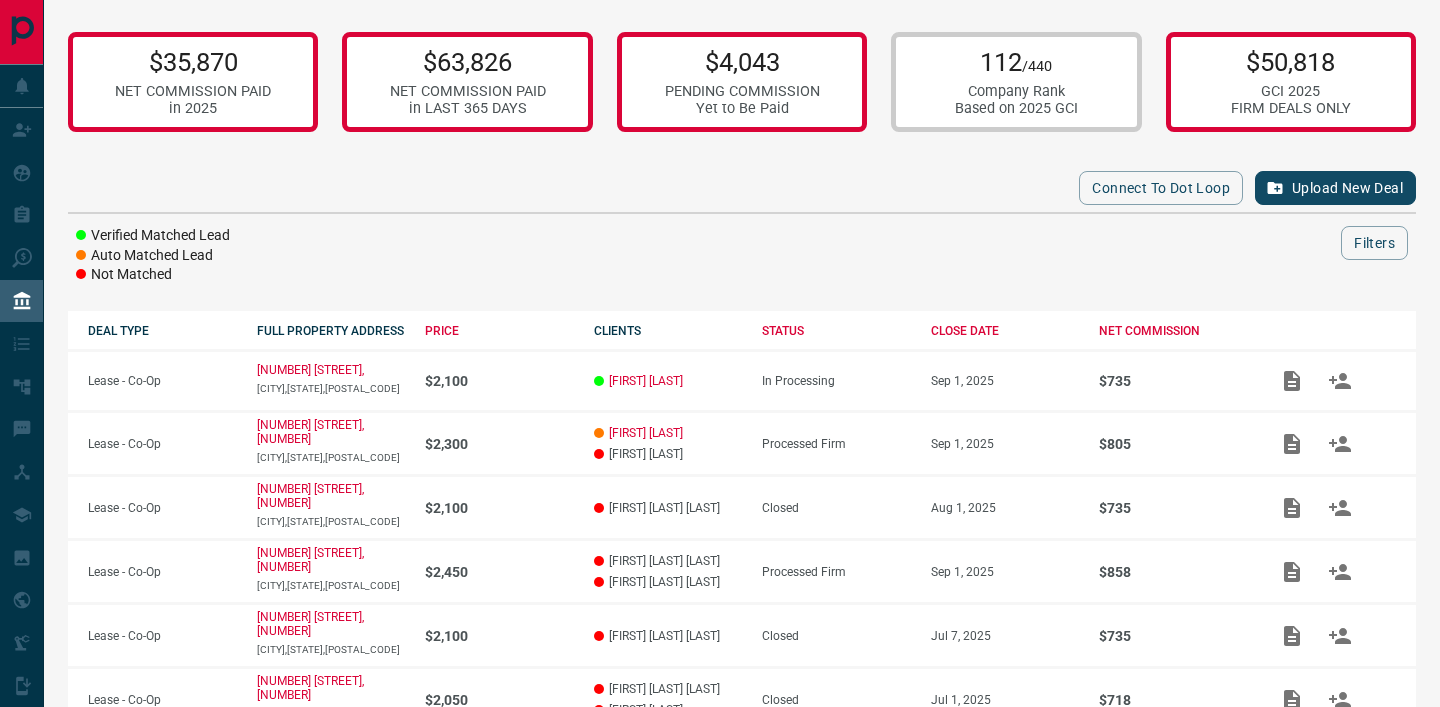 click on "Upload New Deal" at bounding box center (1335, 188) 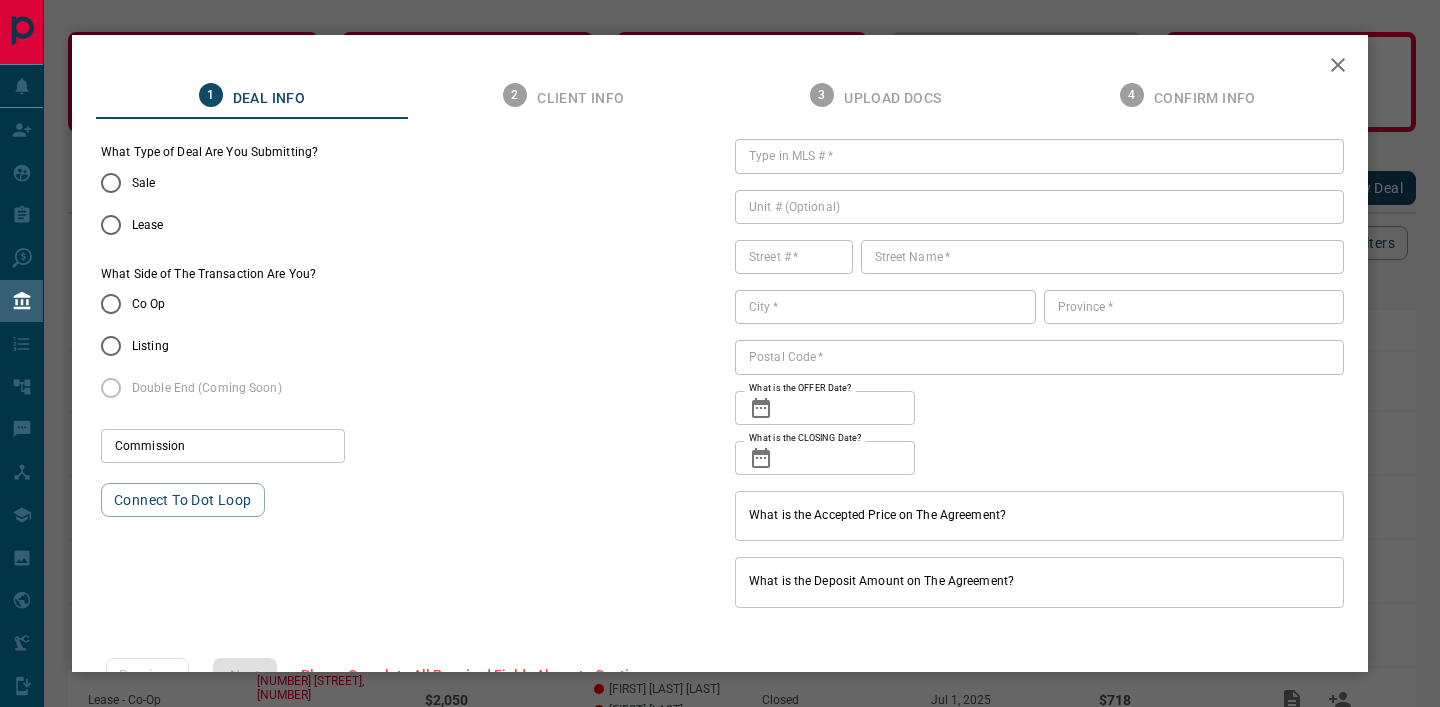click on "Lease" at bounding box center [148, 225] 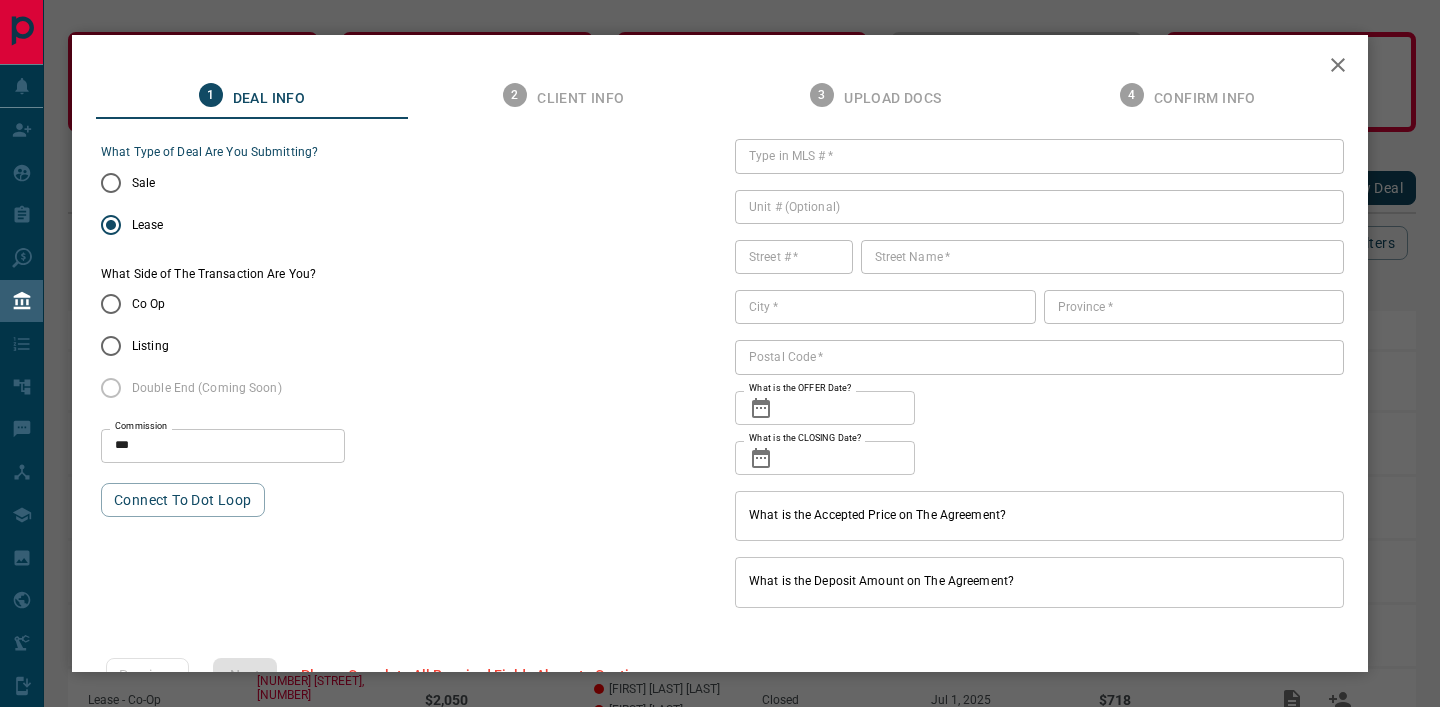 click on "Co Op" at bounding box center (149, 304) 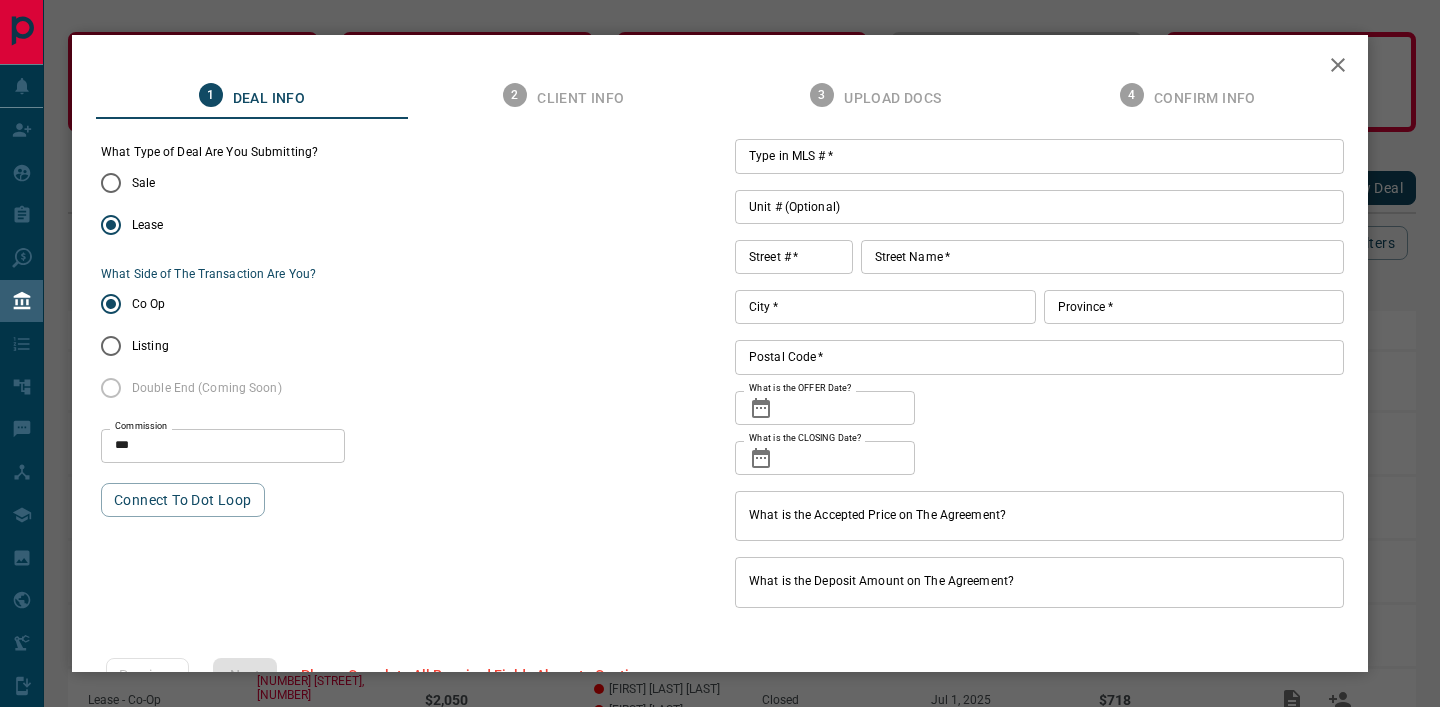 click on "Type in MLS #   *" at bounding box center [1039, 156] 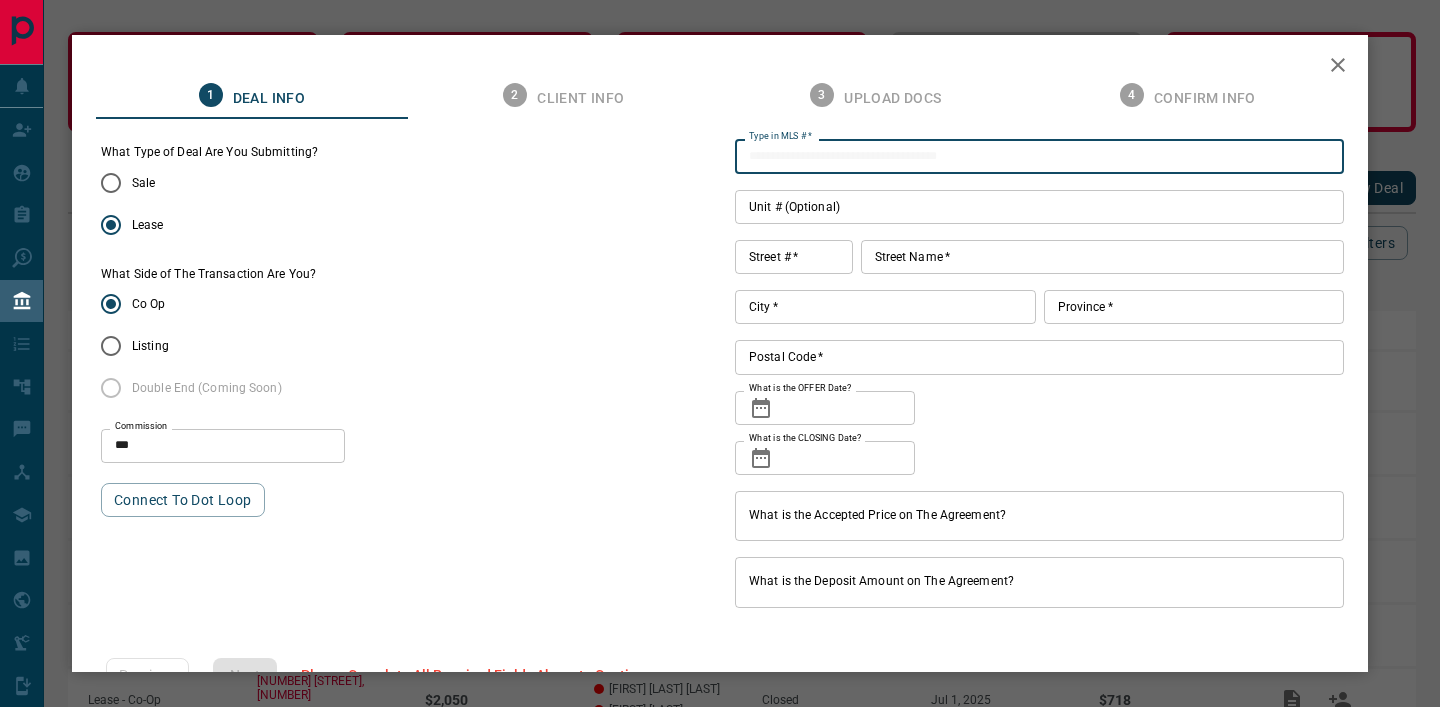 paste on "*********" 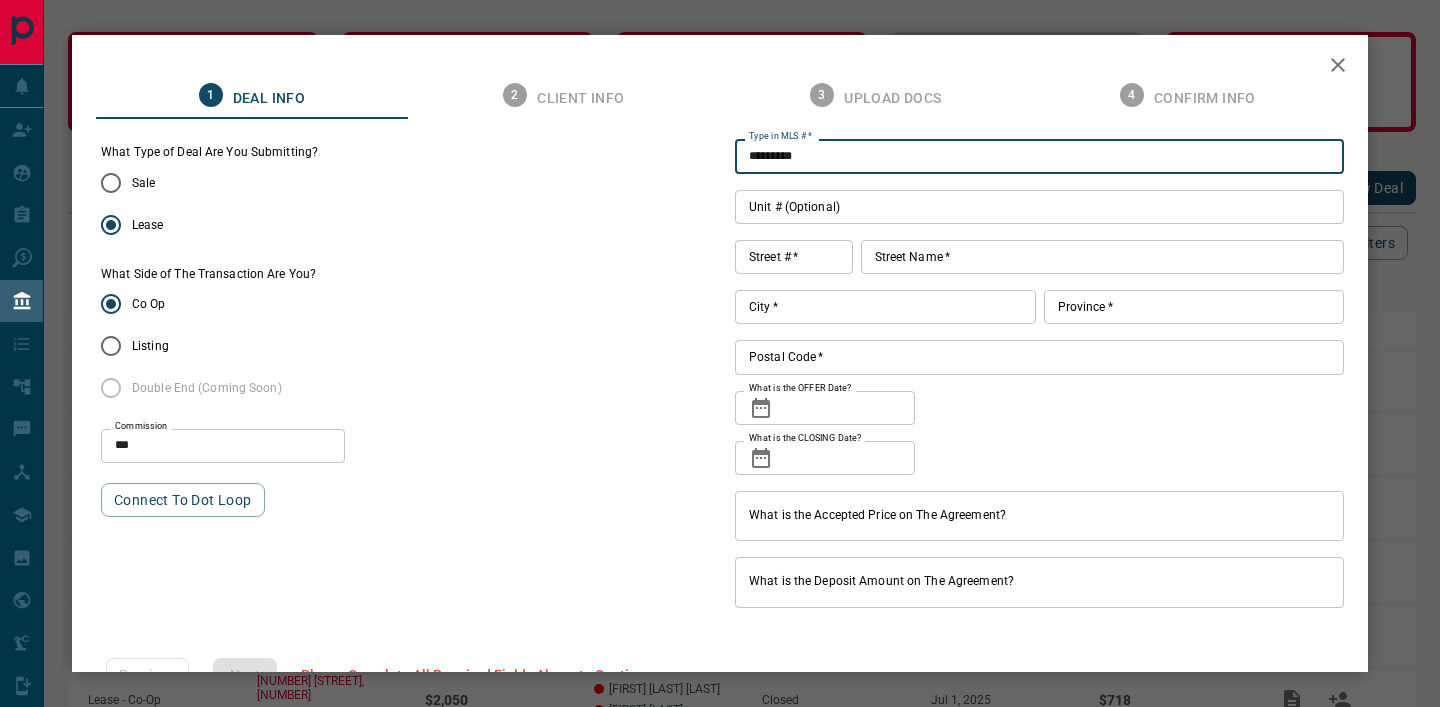 type on "*********" 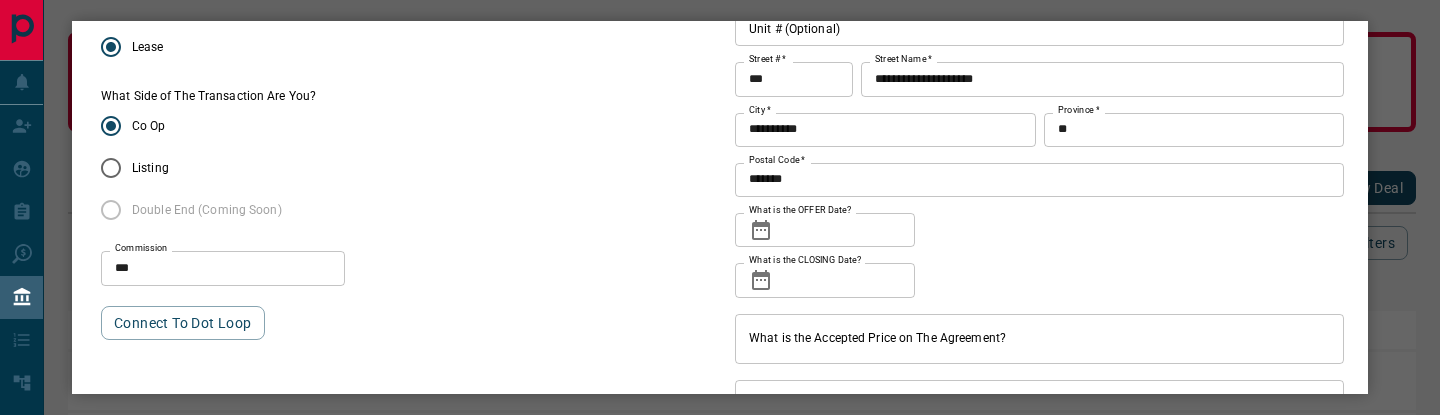 scroll, scrollTop: 185, scrollLeft: 0, axis: vertical 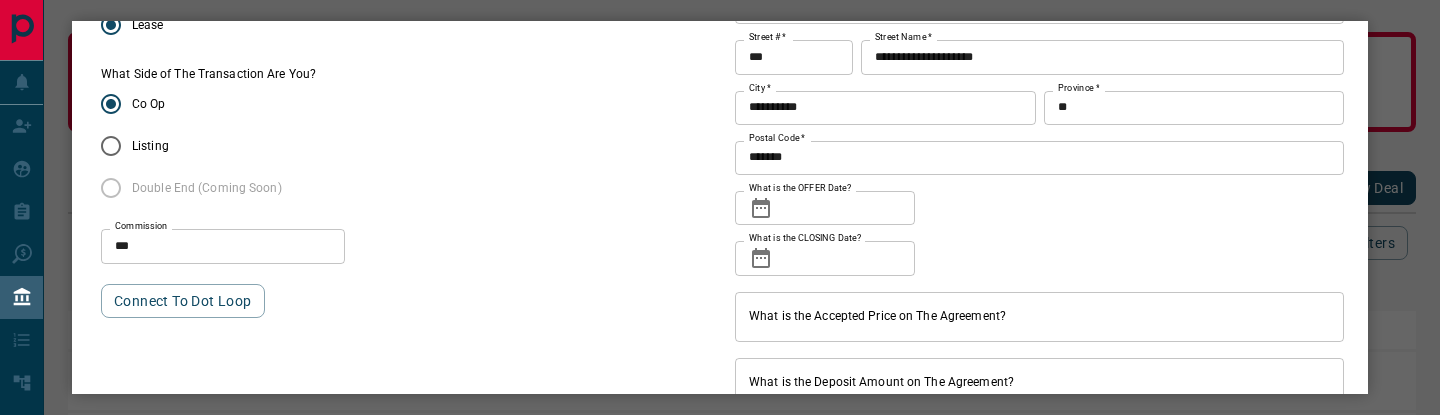 click on "​ What is the OFFER Date?" at bounding box center (825, 208) 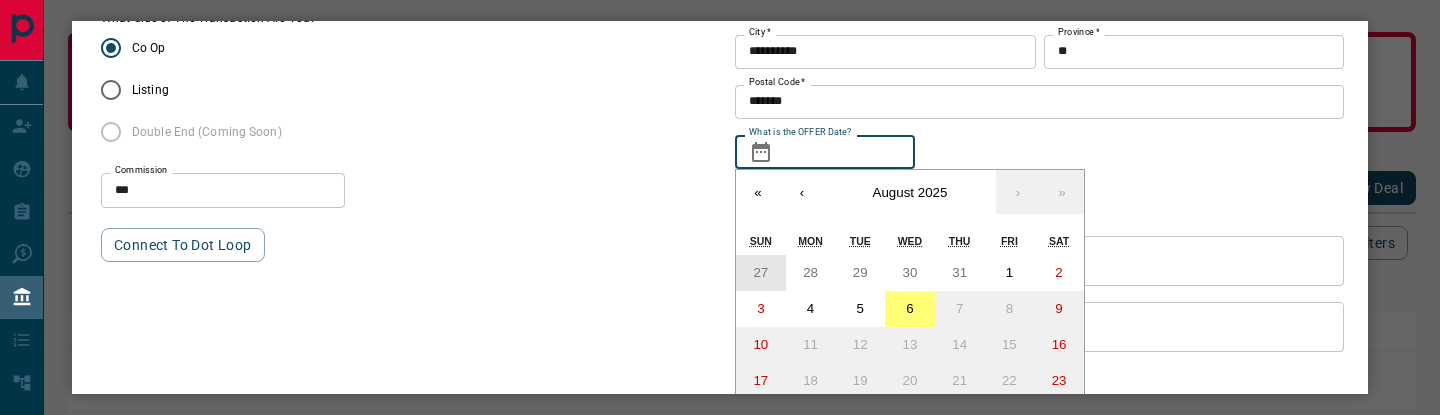 scroll, scrollTop: 257, scrollLeft: 0, axis: vertical 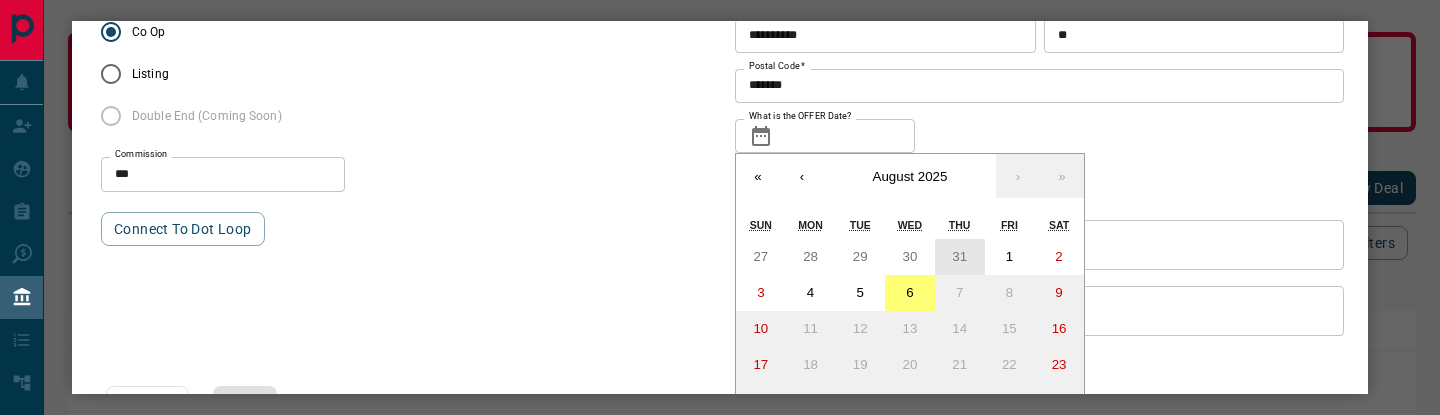 click on "31" at bounding box center (960, 257) 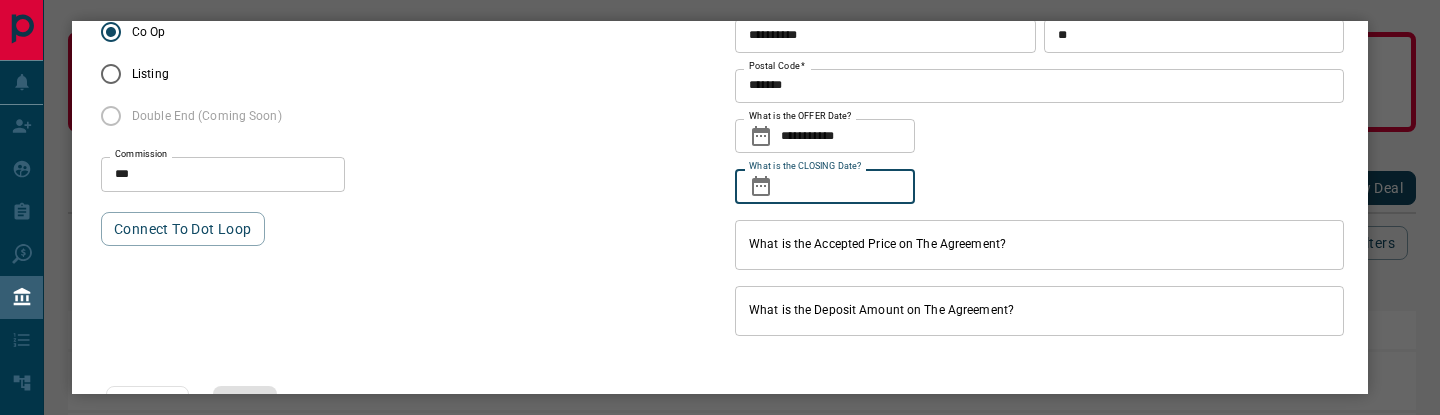 click on "What is the CLOSING Date?" at bounding box center [848, 186] 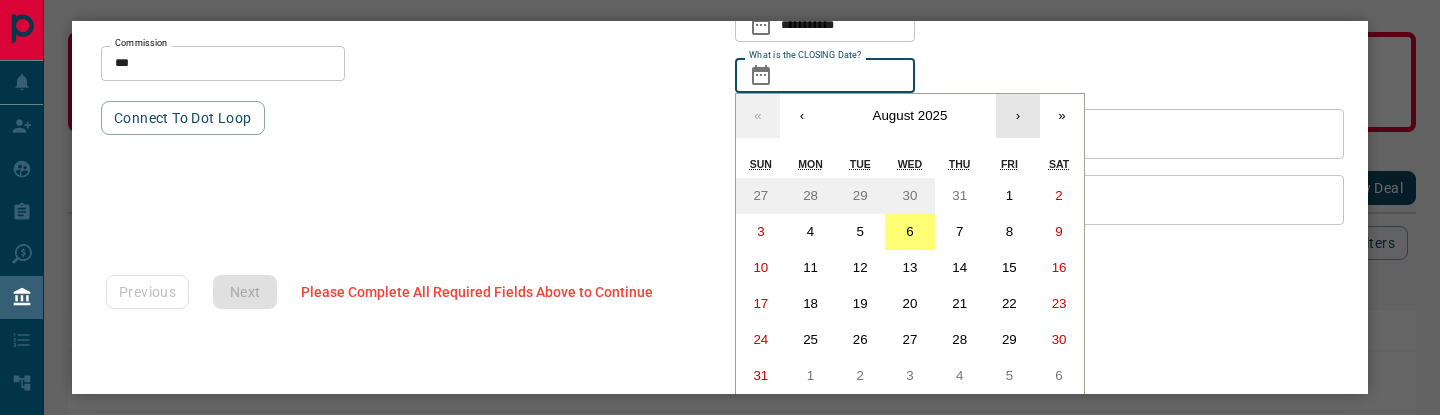 click on "›" at bounding box center (1018, 116) 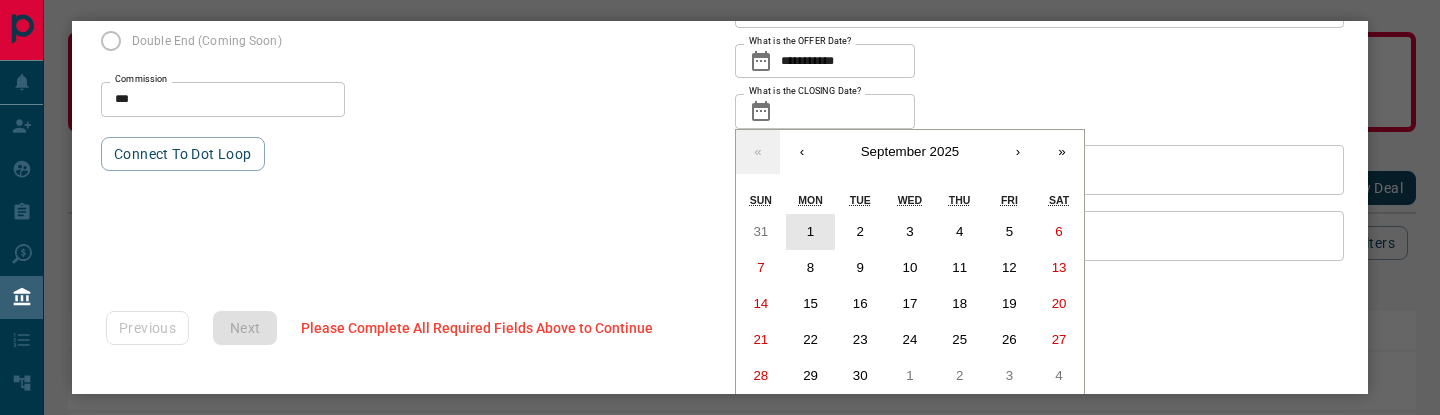 click on "1" at bounding box center [810, 231] 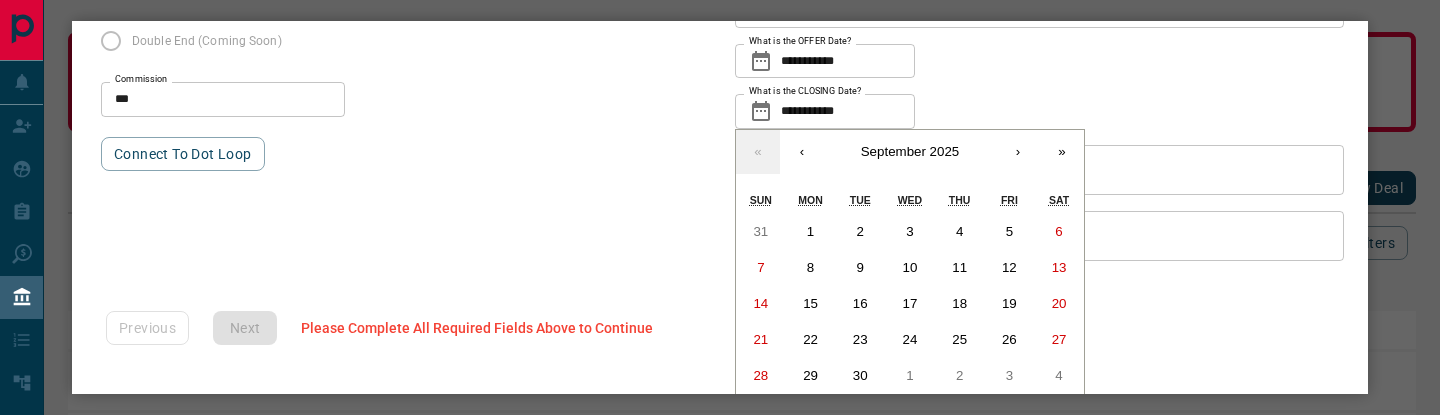 scroll, scrollTop: 319, scrollLeft: 0, axis: vertical 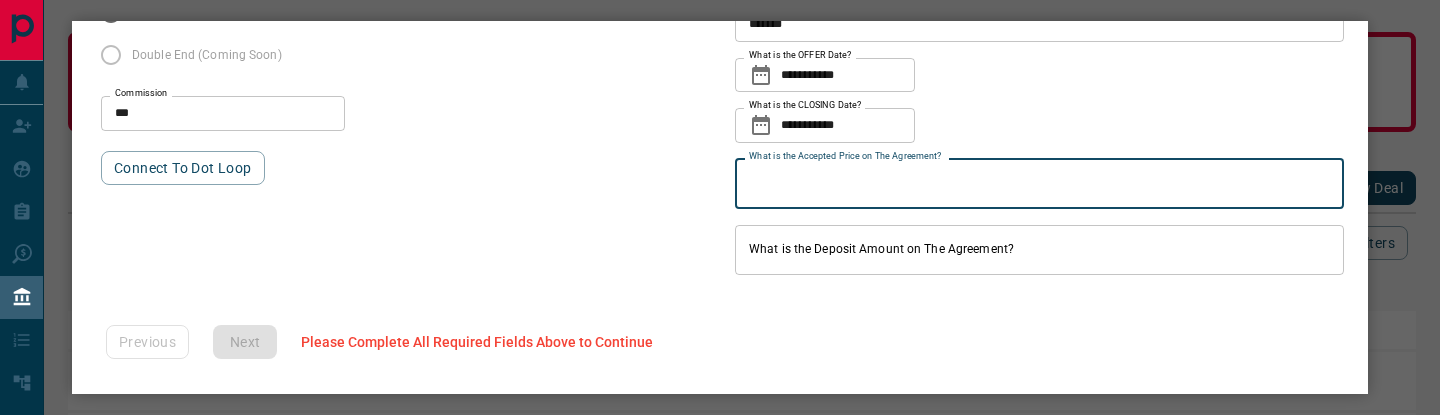 click on "What is the Accepted Price on The Agreement?" at bounding box center [1039, 184] 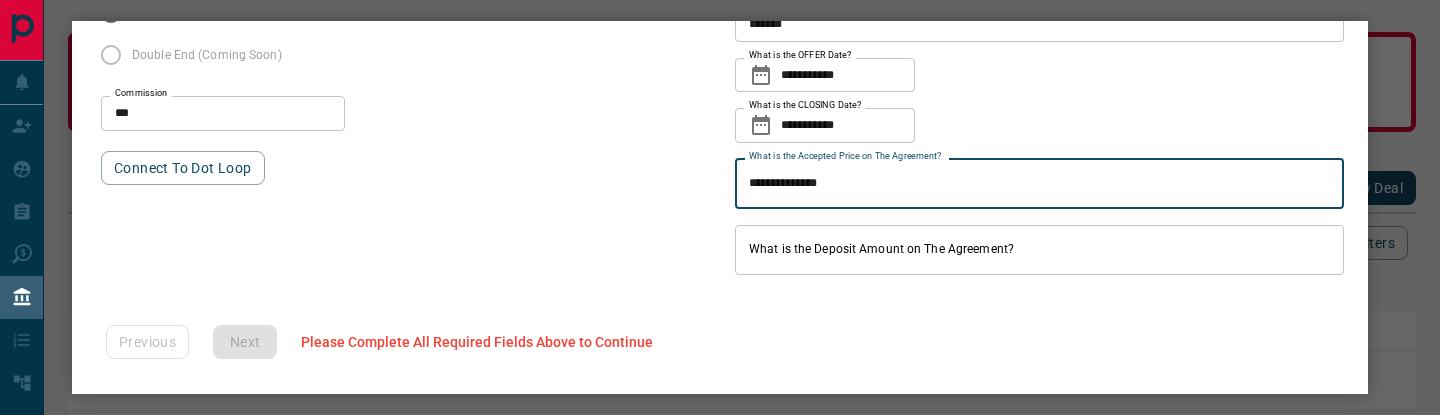 type on "**********" 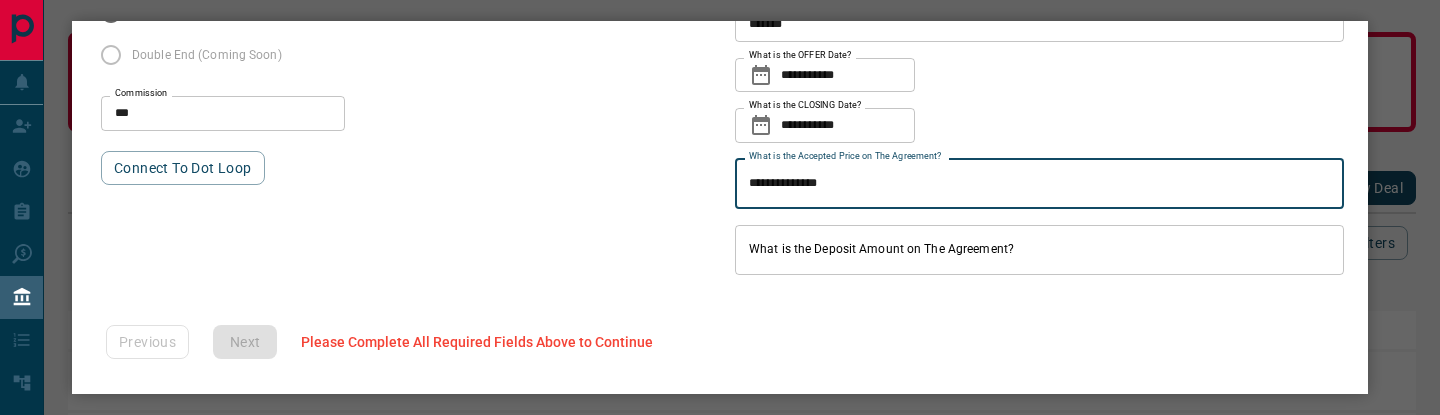 click on "What is the Deposit Amount on The Agreement?" at bounding box center [1039, 250] 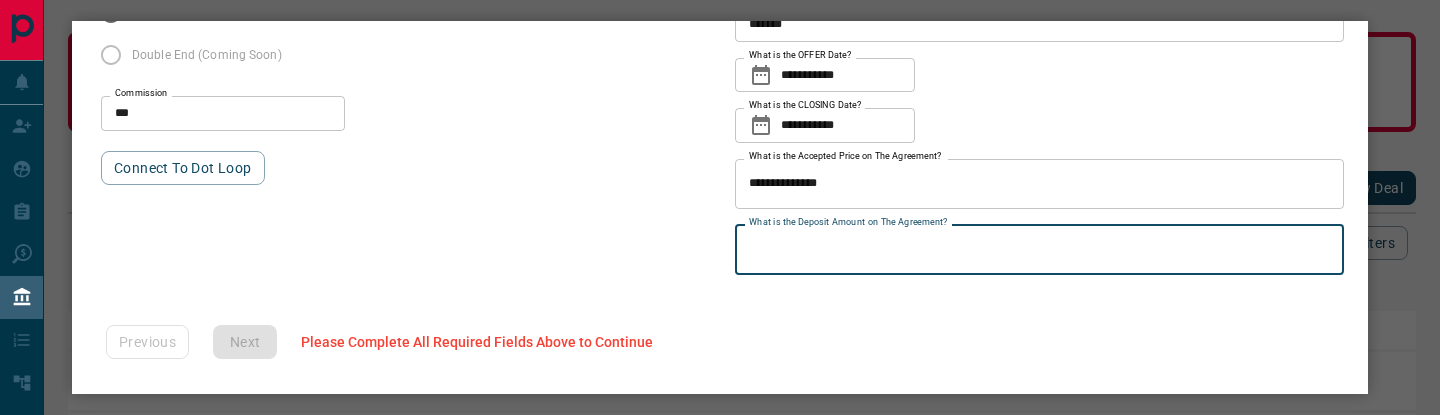 click on "What is the Deposit Amount on The Agreement?" at bounding box center [1039, 250] 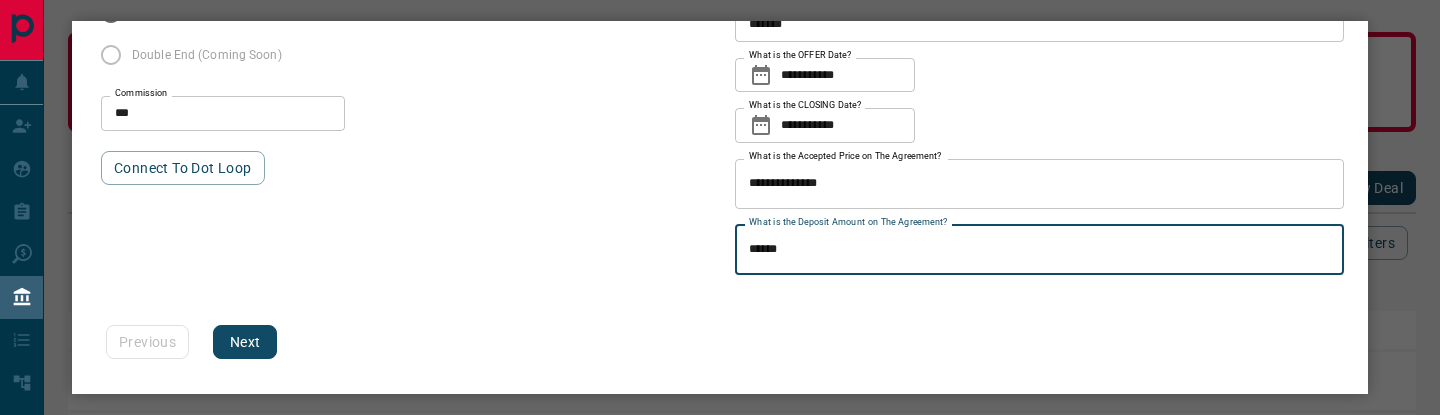 type on "******" 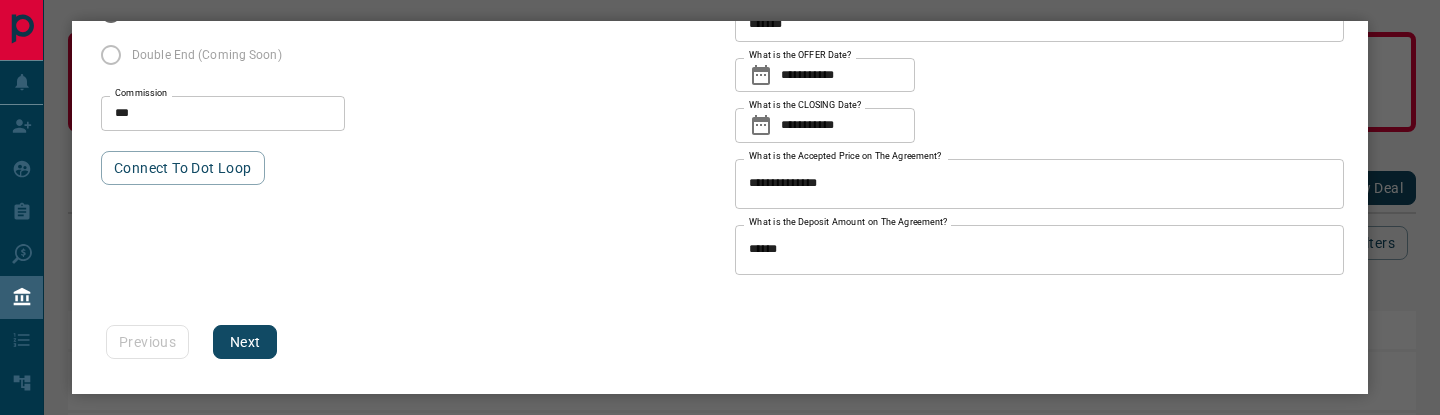 click on "Previous Next" at bounding box center [725, 342] 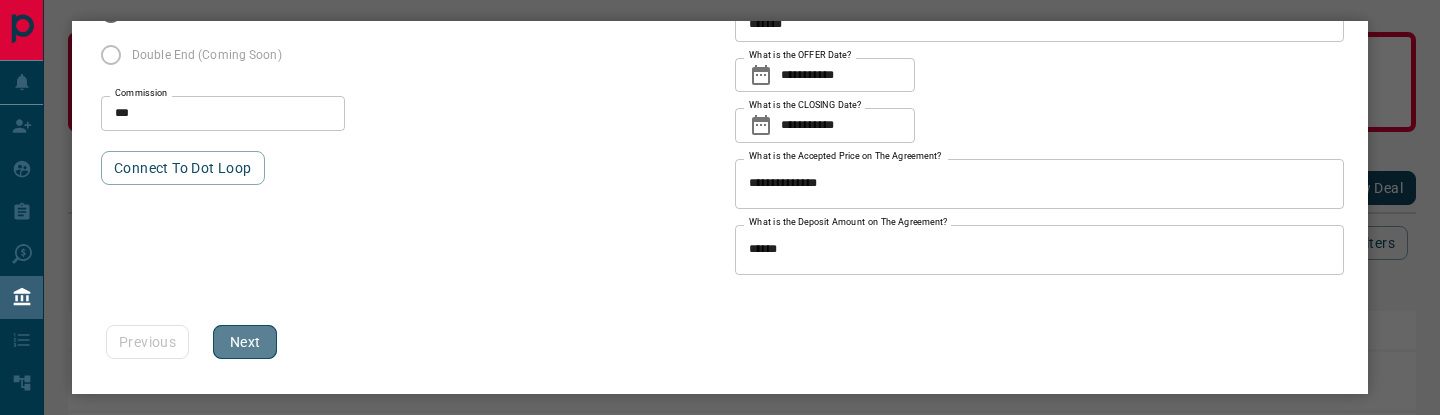 click on "Next" at bounding box center [245, 342] 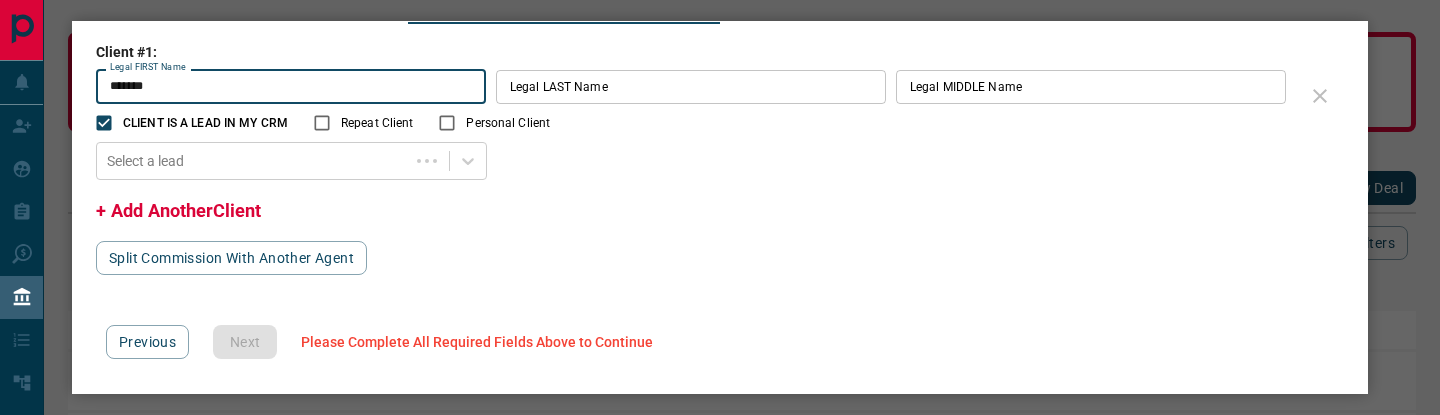type on "*******" 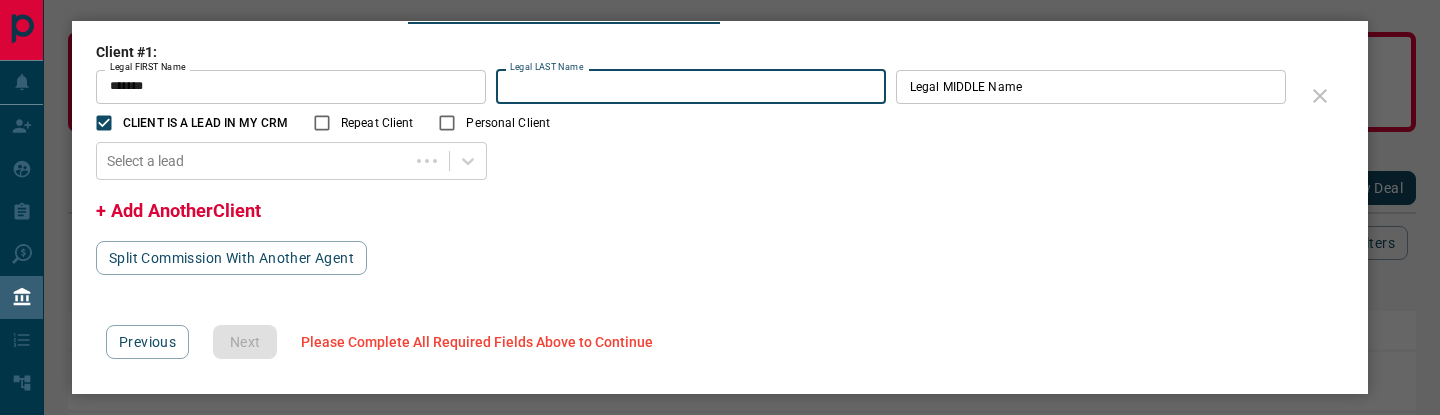 click on "Legal LAST Name" at bounding box center (691, 87) 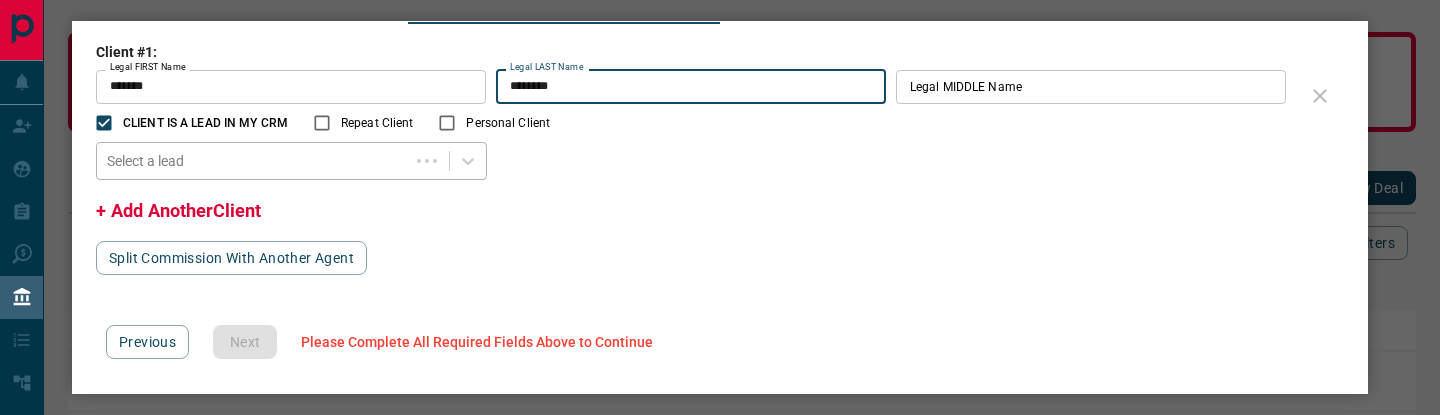 type on "********" 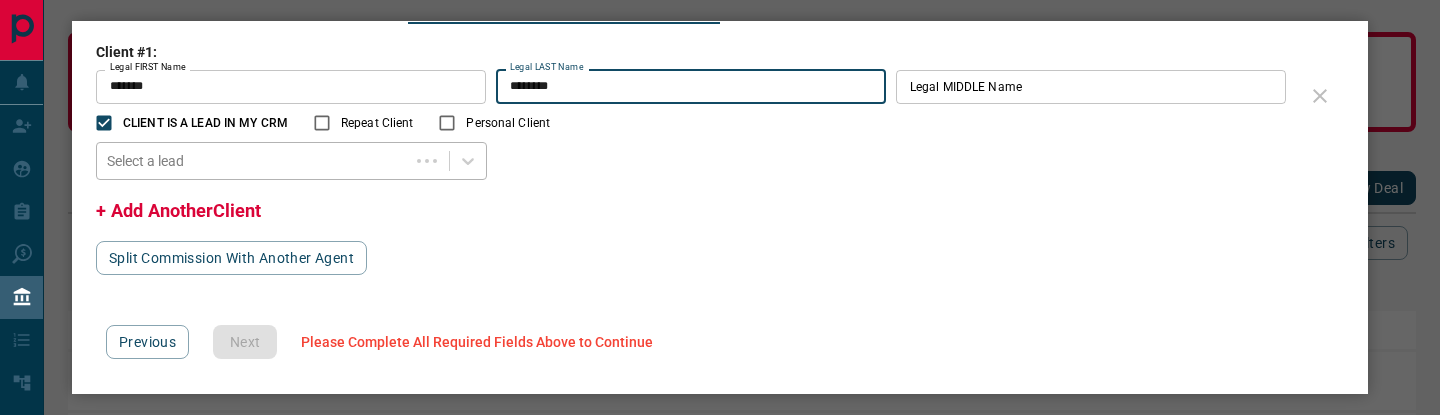 click at bounding box center [253, 161] 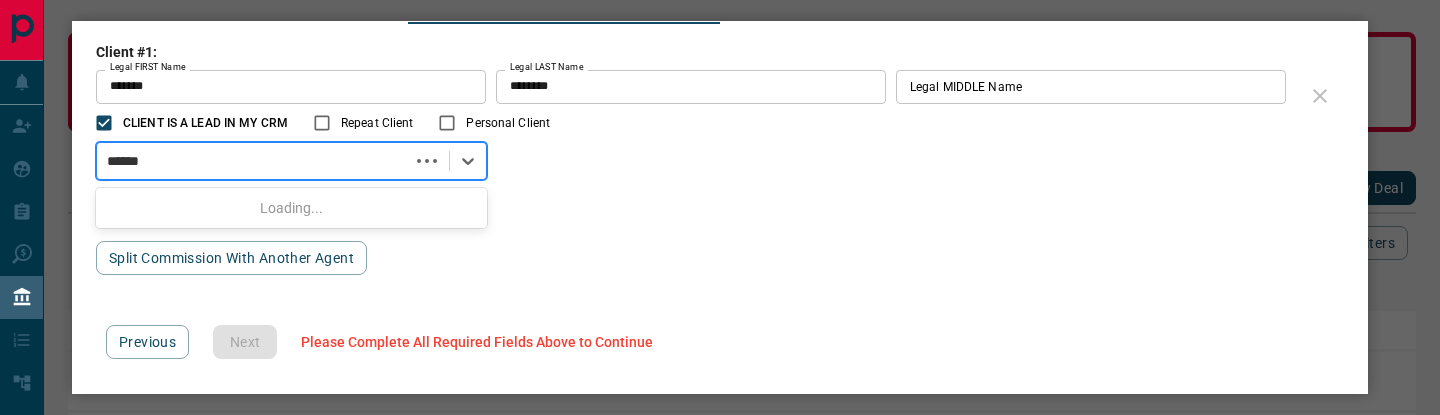 type on "*******" 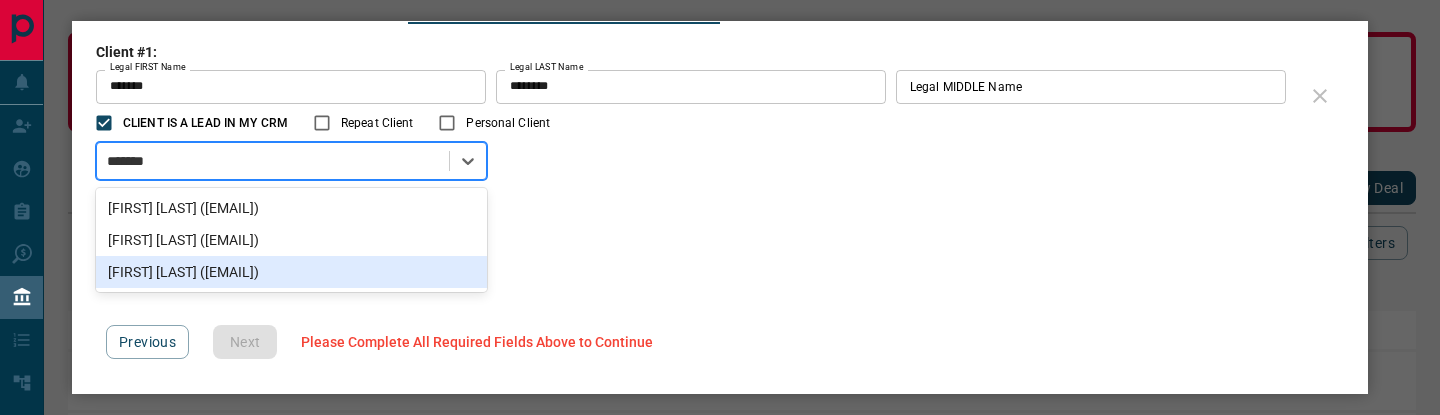 click on "[FIRST] [LAST] ([EMAIL])" at bounding box center [291, 272] 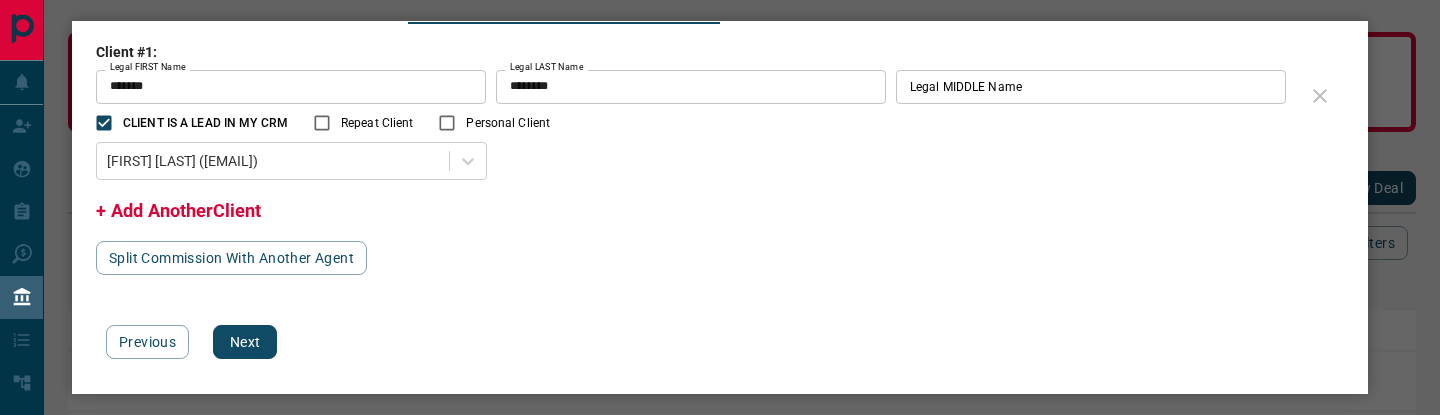 click on "Client #1: Legal [FIRST] ******* Legal [FIRST] Legal [LAST] ******** Legal [LAST] Legal [MIDDLE] Legal [MIDDLE] CLIENT IS A LEAD IN MY CRM Repeat Client Personal Client [FIRST] [LAST] ([EMAIL]) + Add Another Client Split Commission With Another Agent" at bounding box center [720, 159] 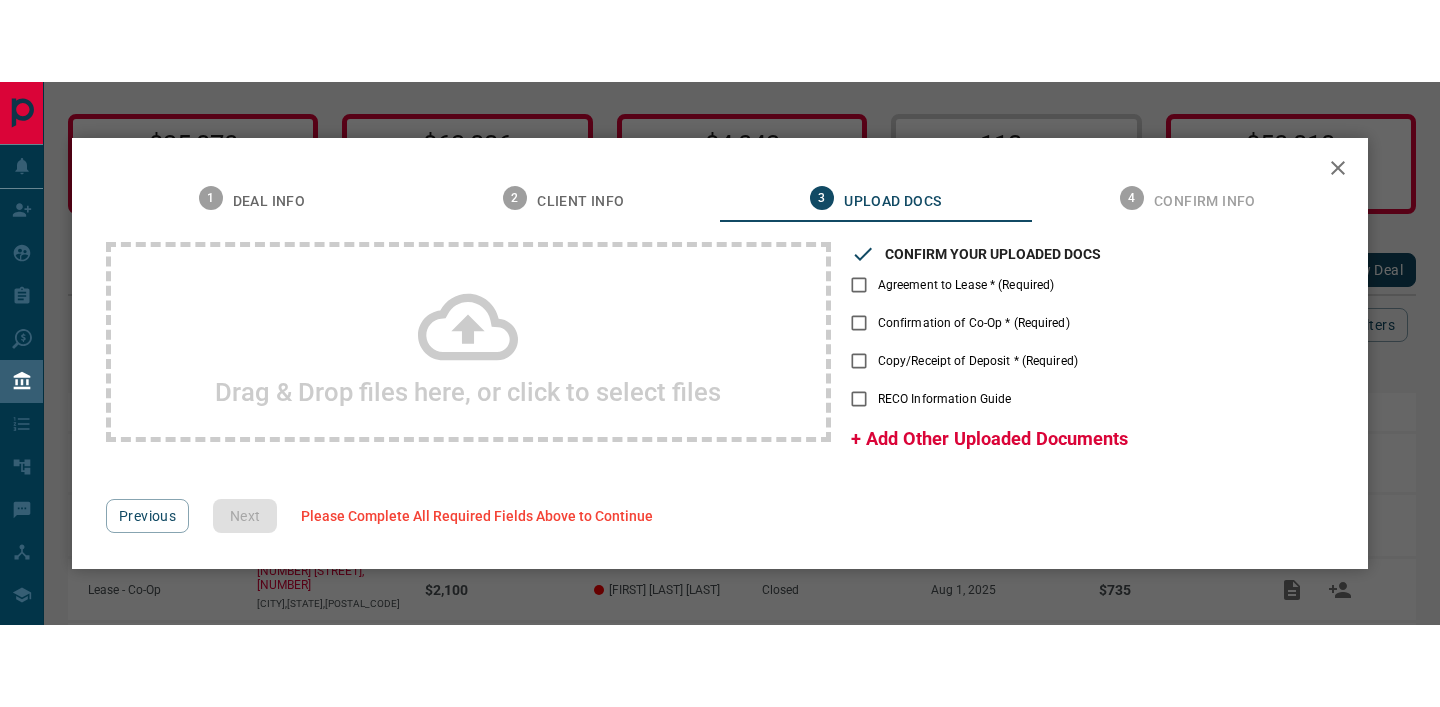 scroll, scrollTop: 0, scrollLeft: 0, axis: both 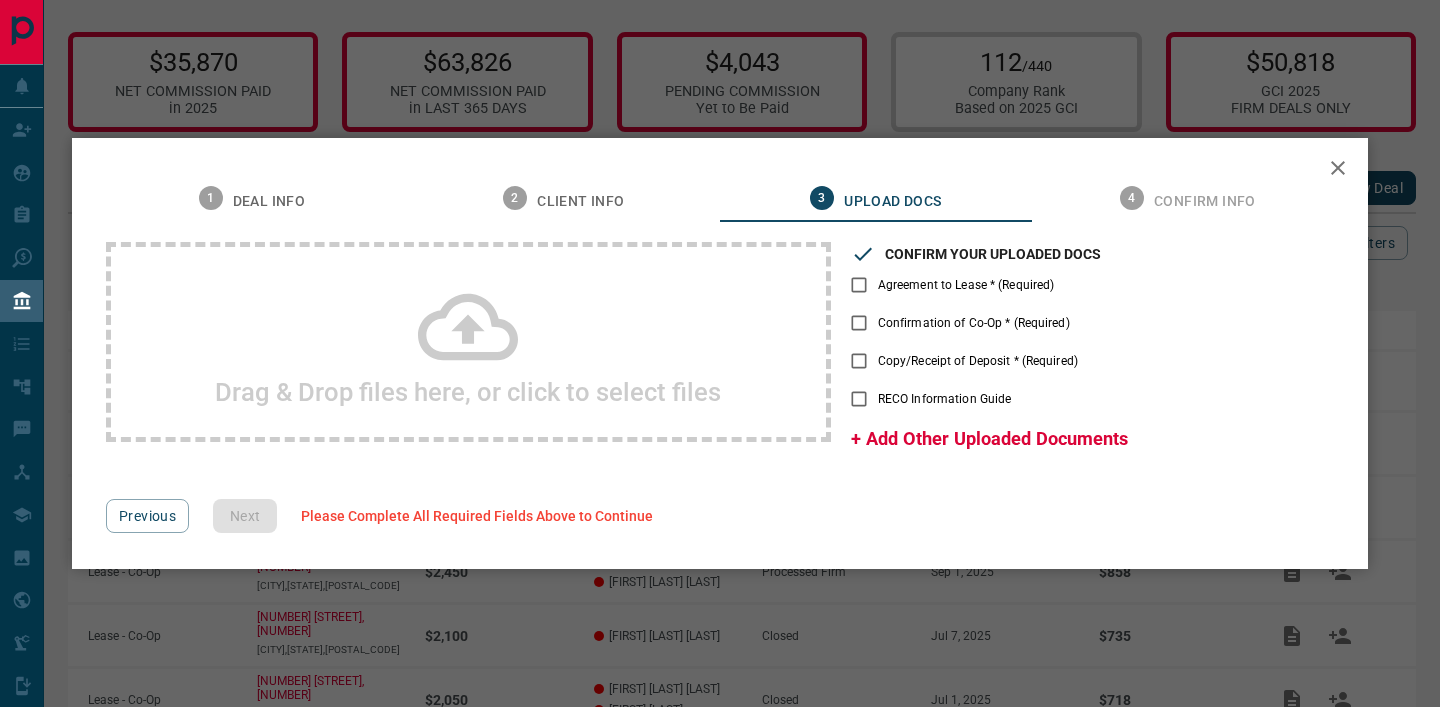 click on "Drag & Drop files here, or click to select files" at bounding box center [468, 342] 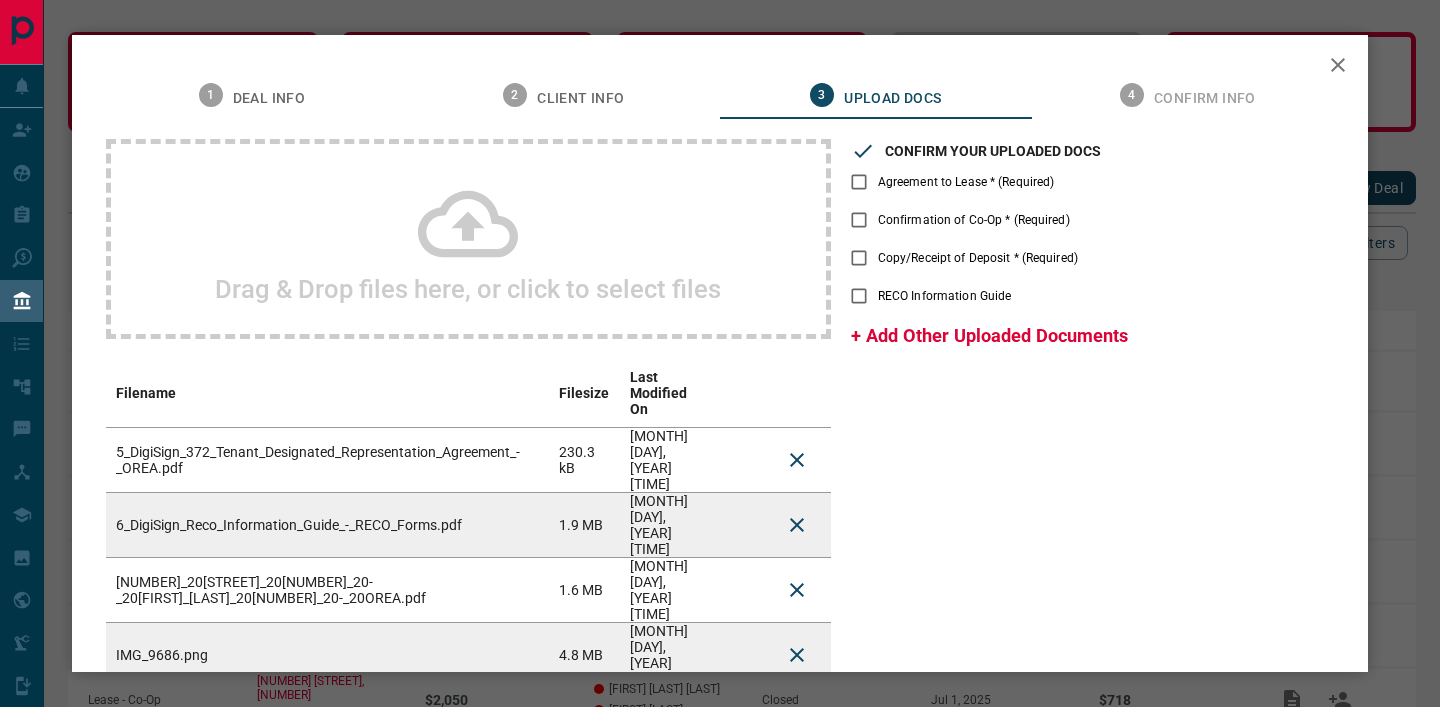 click on "Agreement to Lease * (Required)" at bounding box center [947, 182] 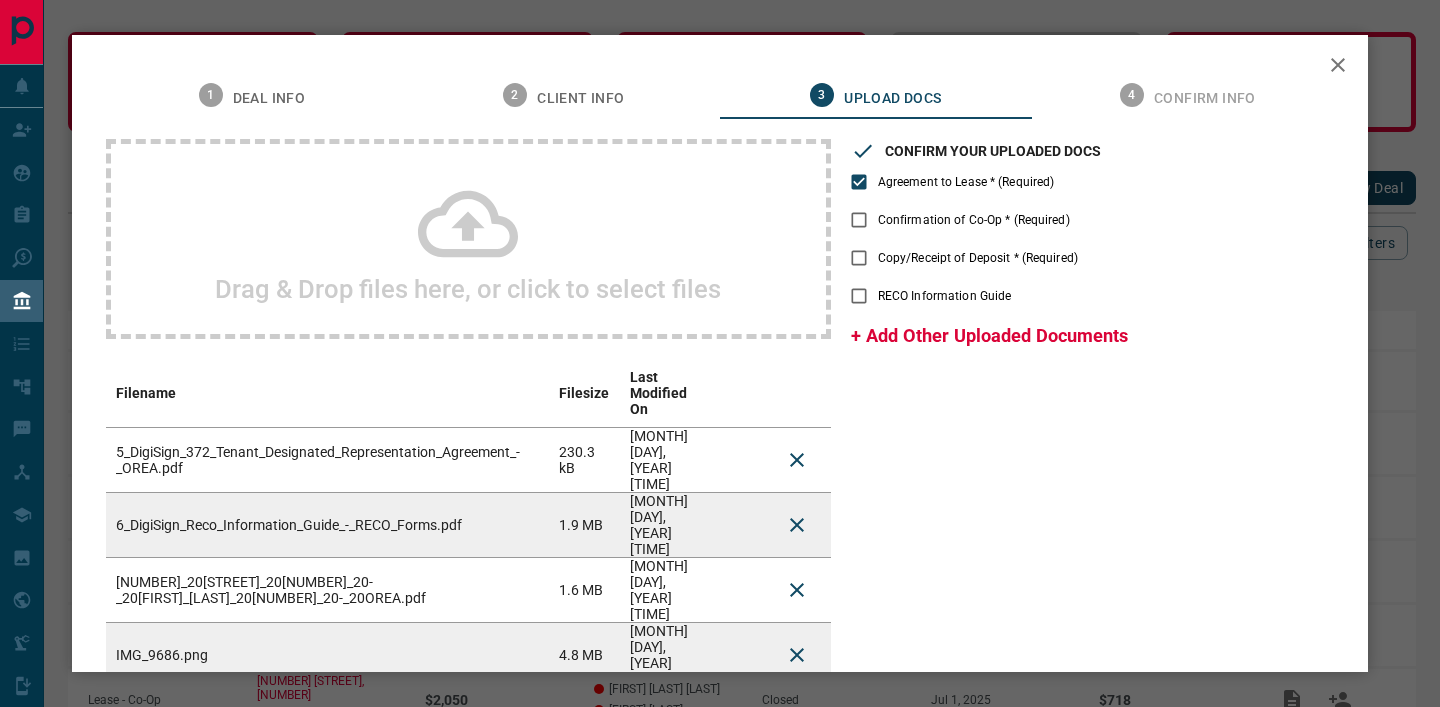 click on "Confirmation of Co-Op * (Required)" at bounding box center (974, 220) 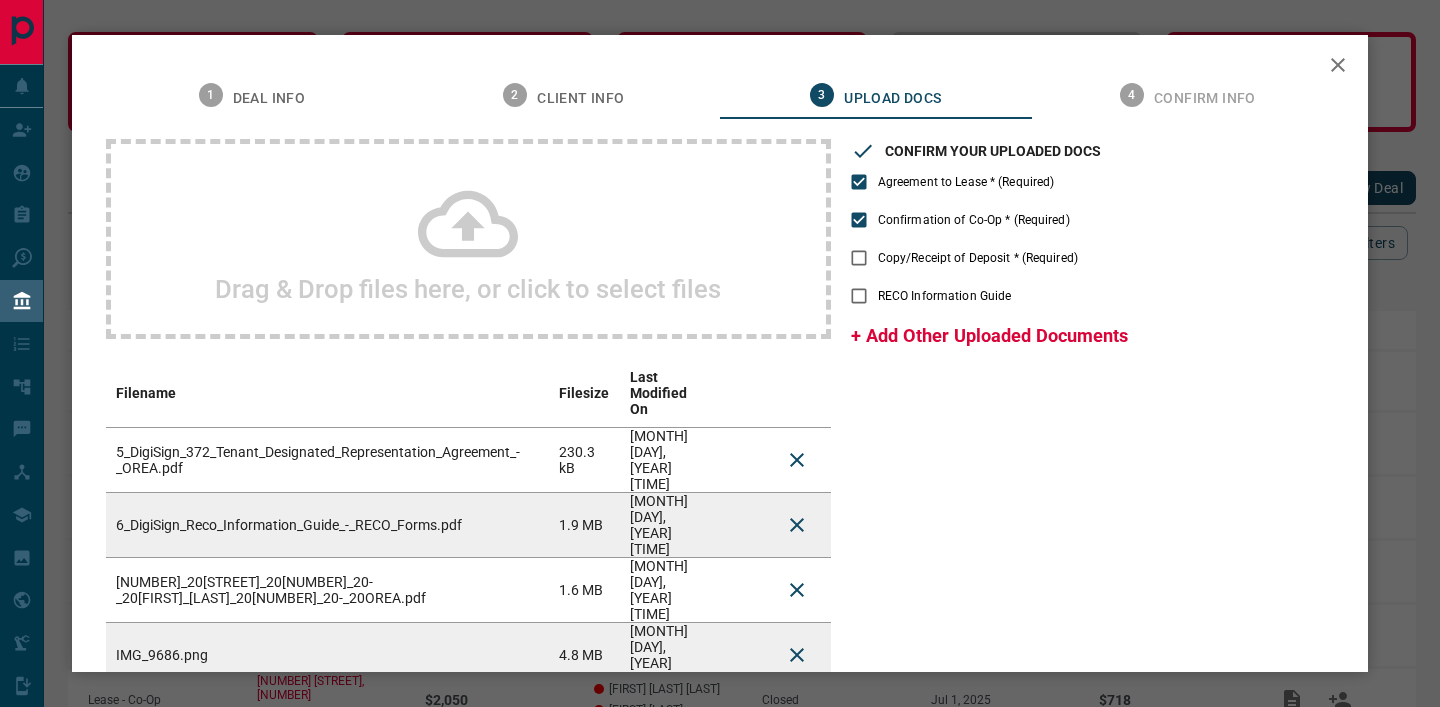 click on "RECO Information Guide" at bounding box center (925, 296) 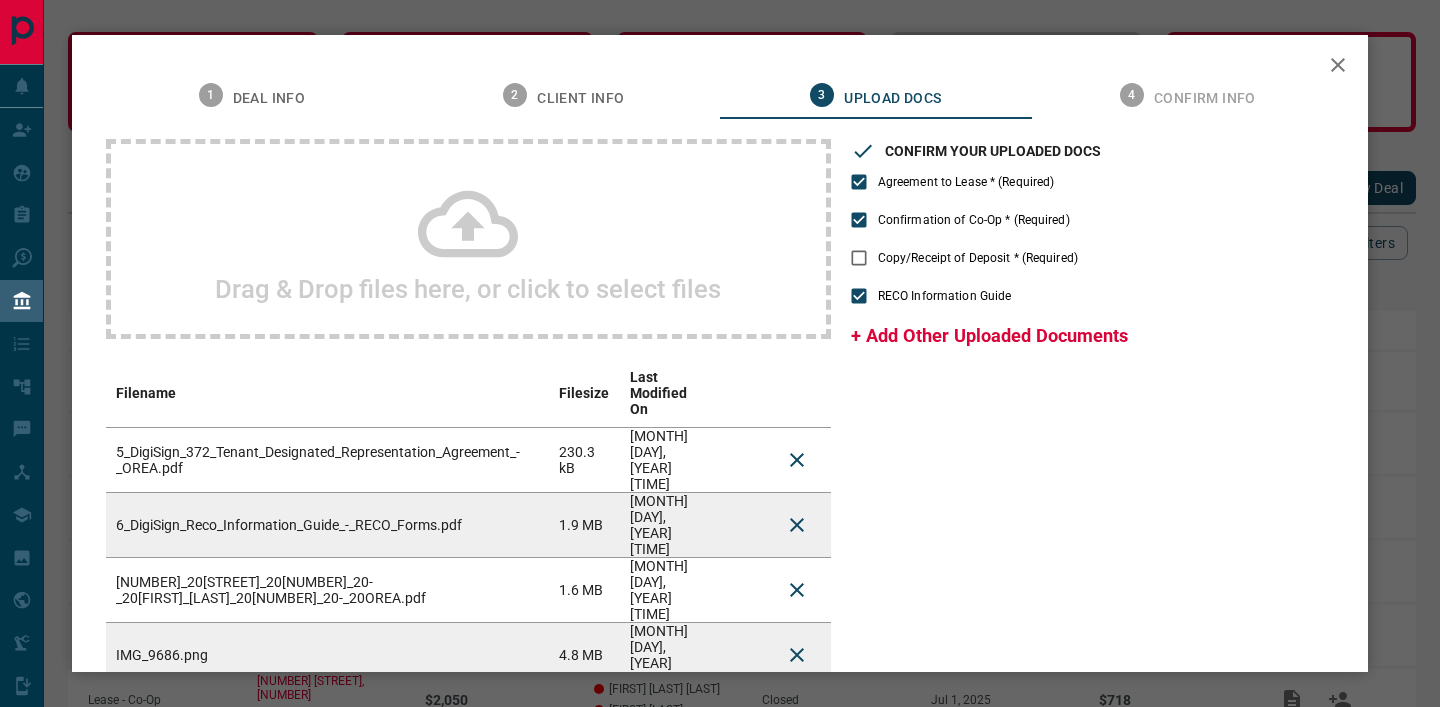 click on "Copy/Receipt of Deposit * (Required)" at bounding box center (978, 258) 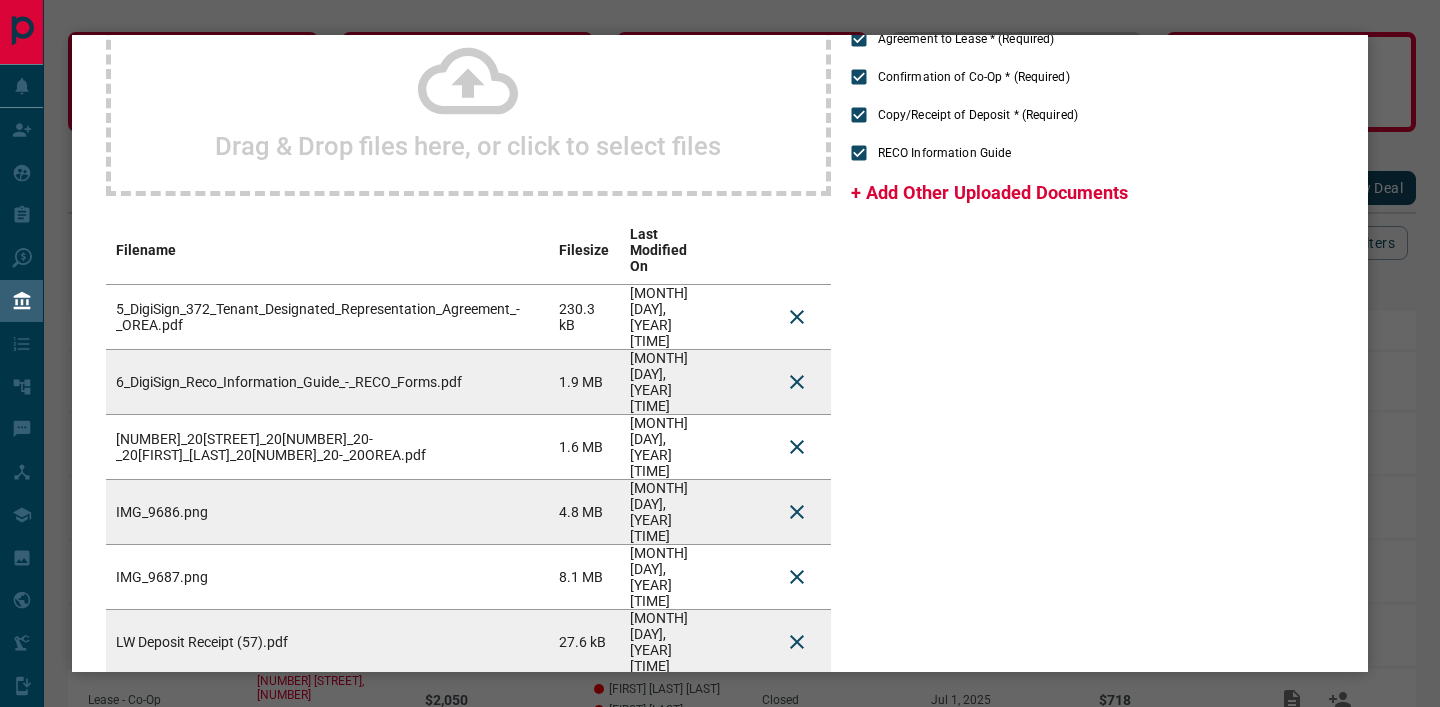 scroll, scrollTop: 176, scrollLeft: 0, axis: vertical 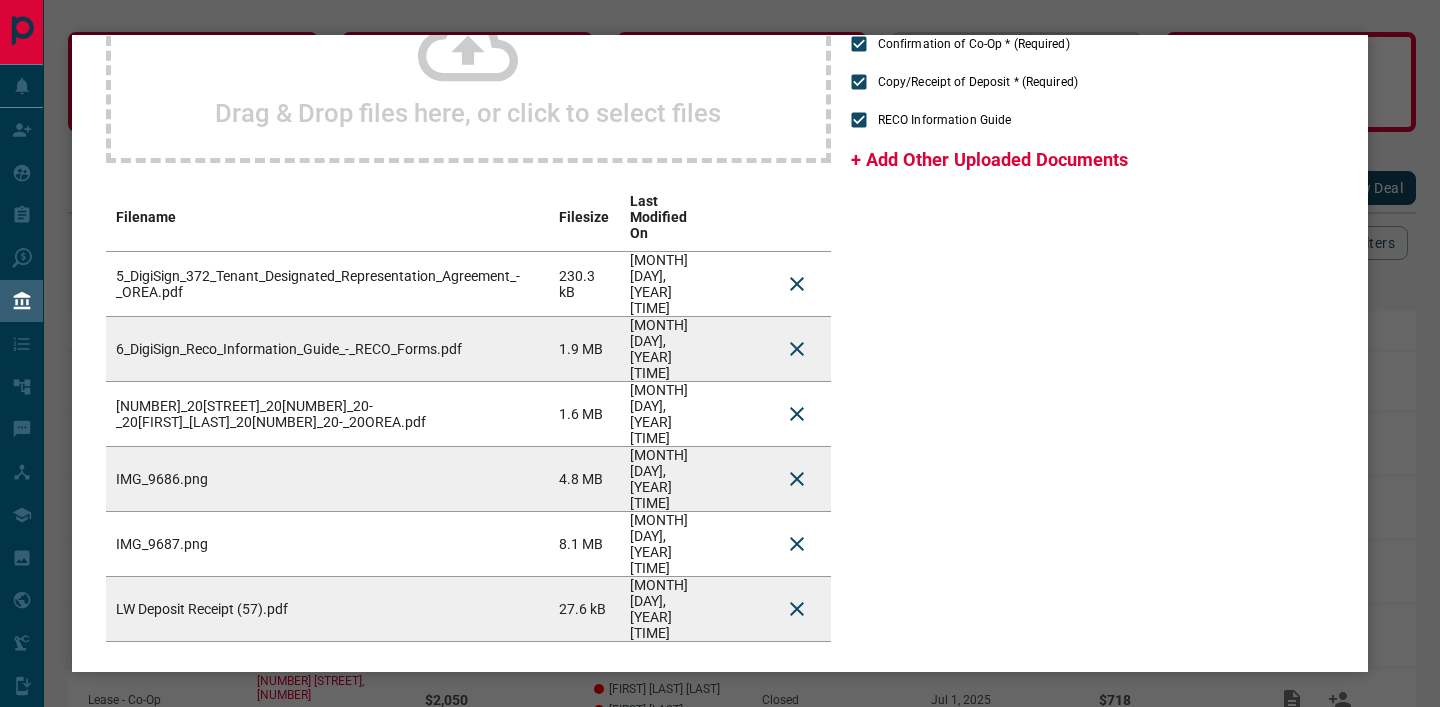 click on "Next" at bounding box center (245, 709) 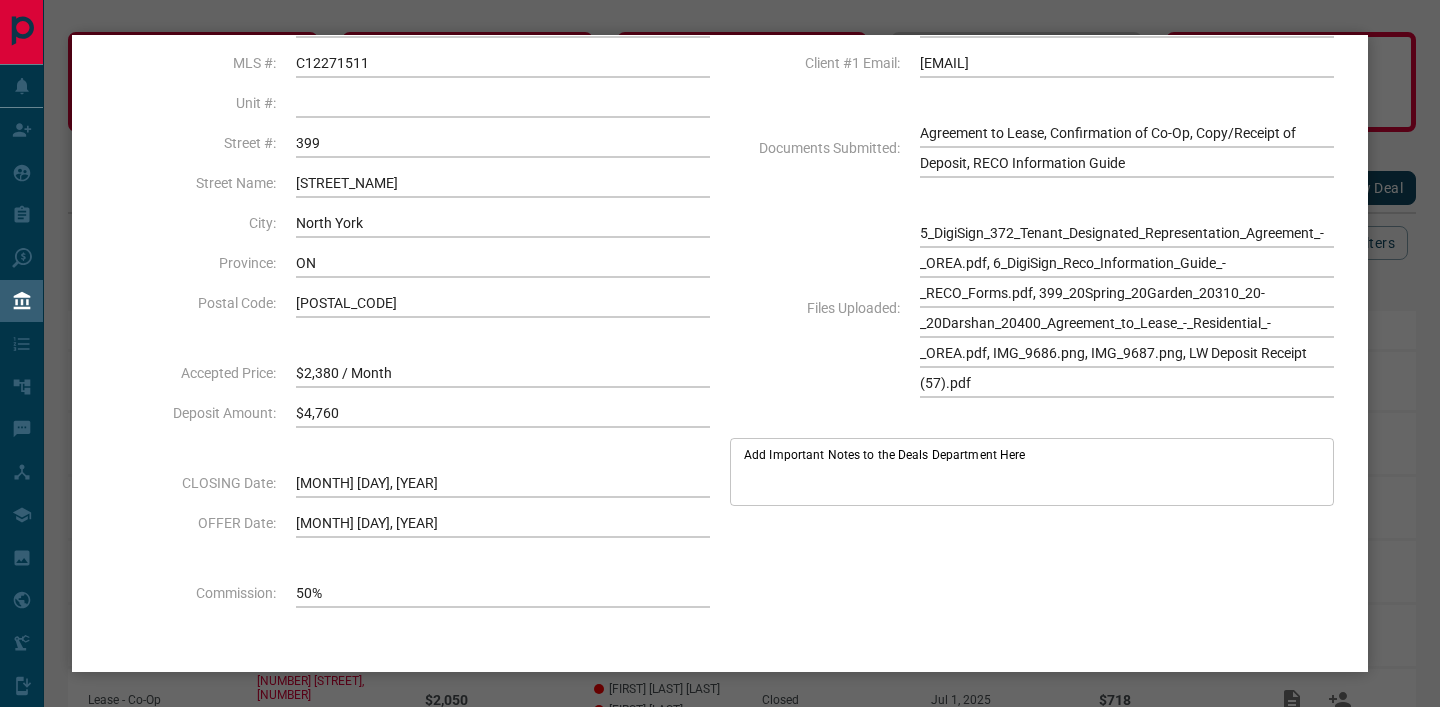 scroll, scrollTop: 227, scrollLeft: 0, axis: vertical 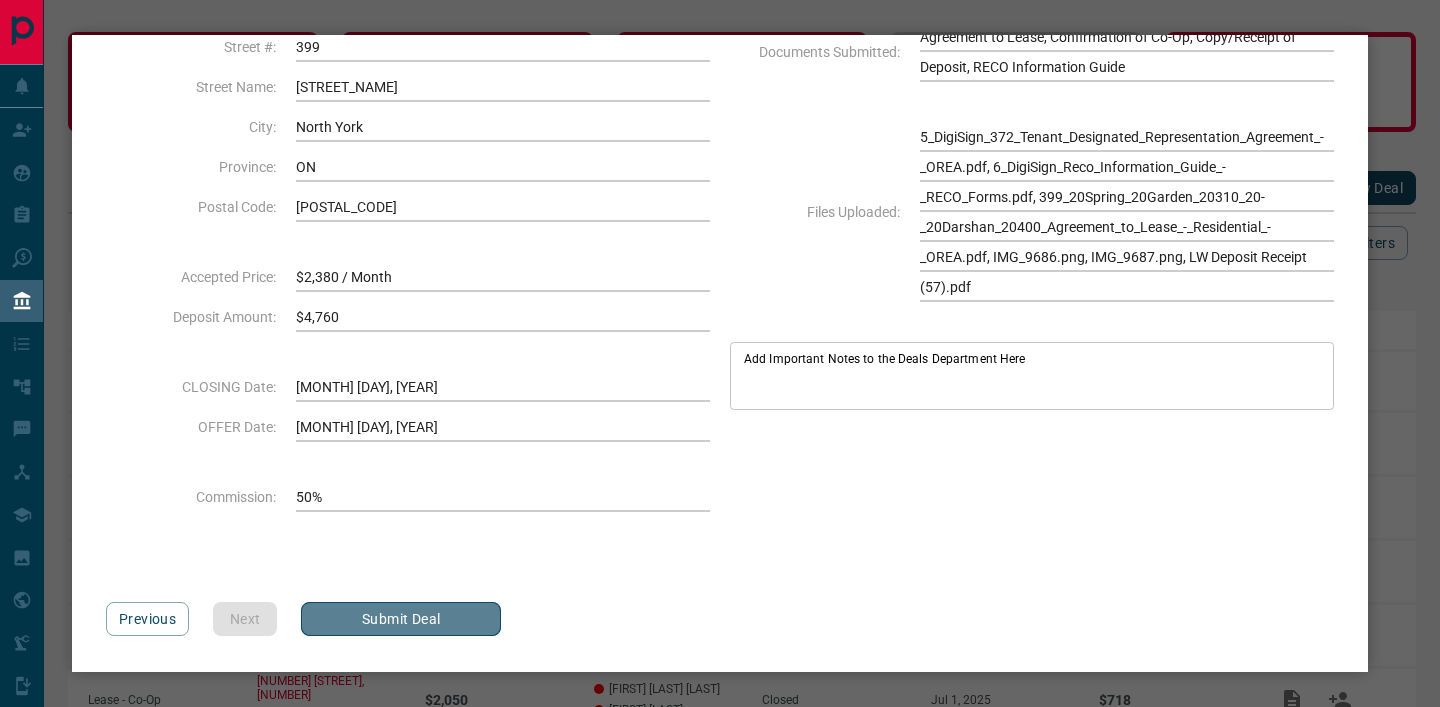click on "Submit Deal" at bounding box center (401, 619) 